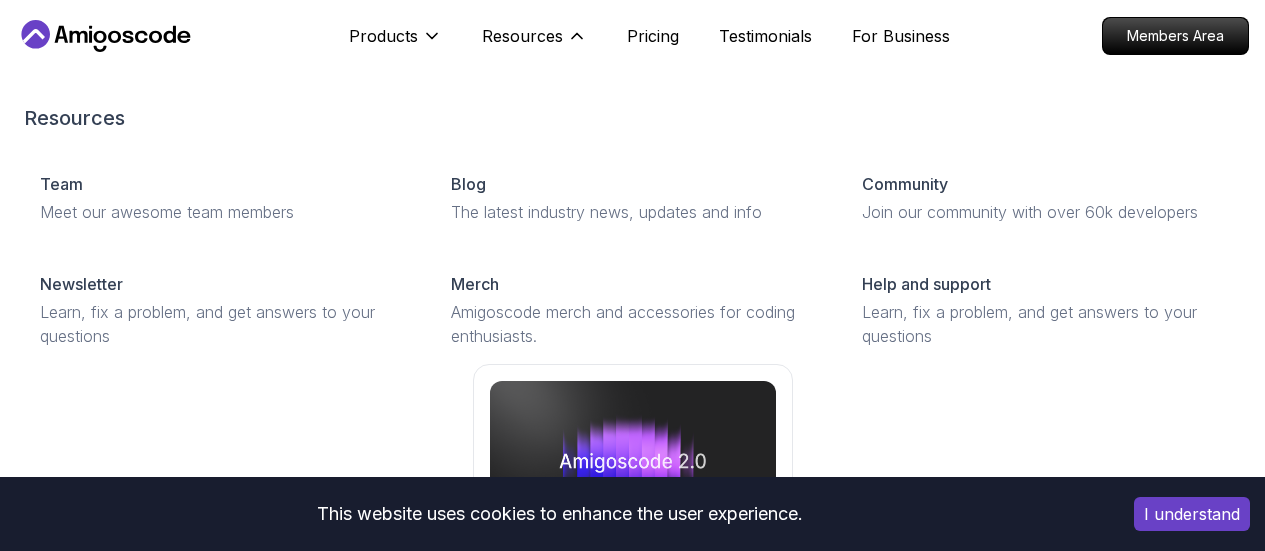 scroll, scrollTop: 0, scrollLeft: 0, axis: both 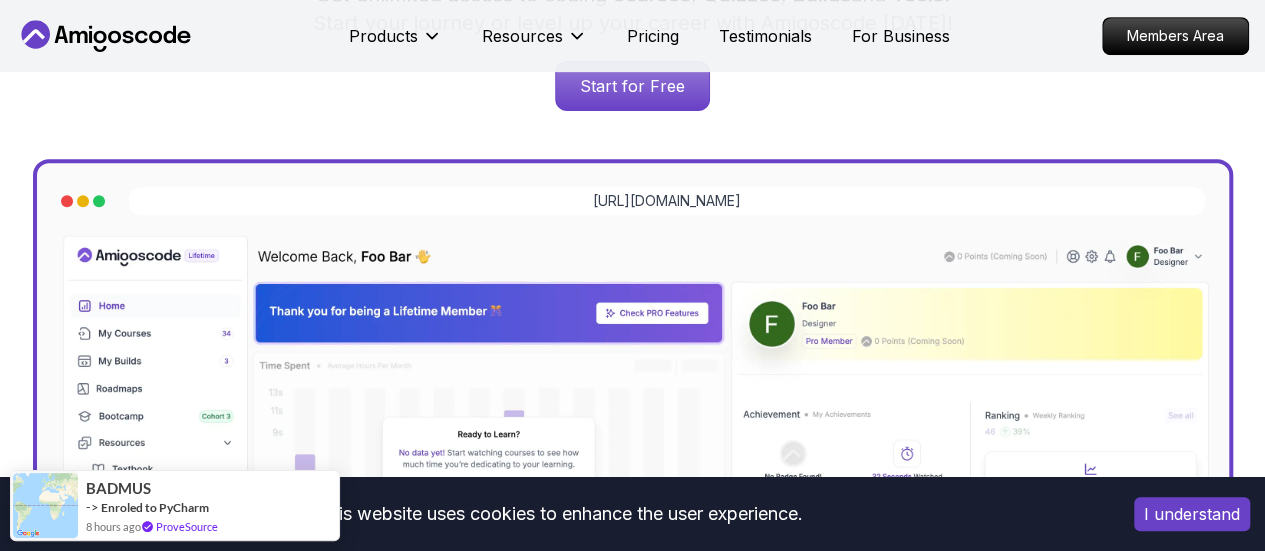 click on "I understand" at bounding box center (1192, 514) 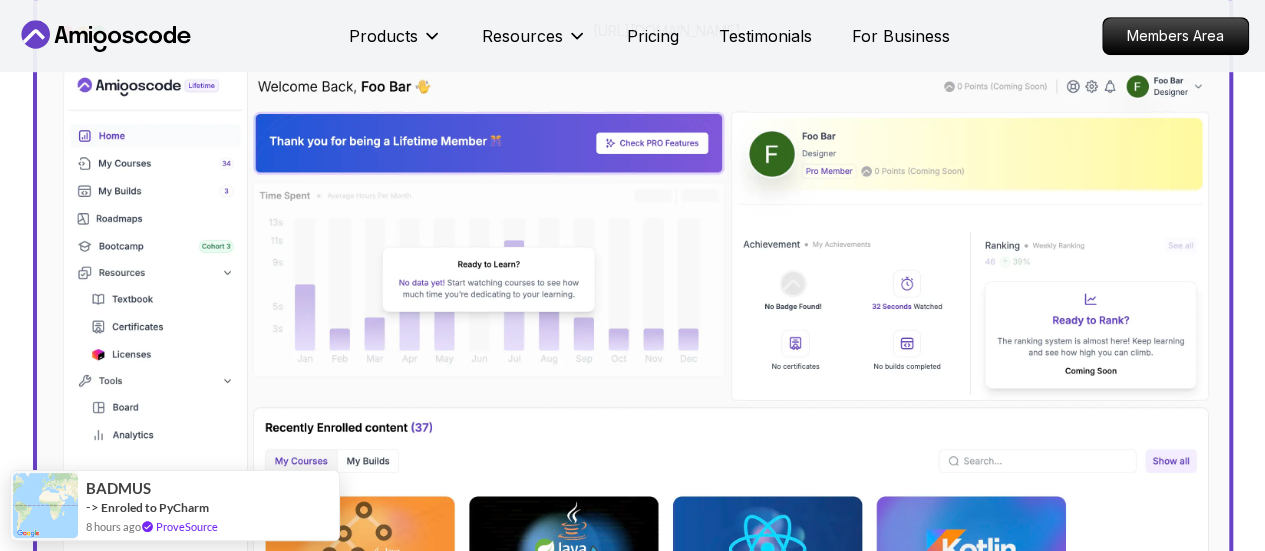 scroll, scrollTop: 659, scrollLeft: 0, axis: vertical 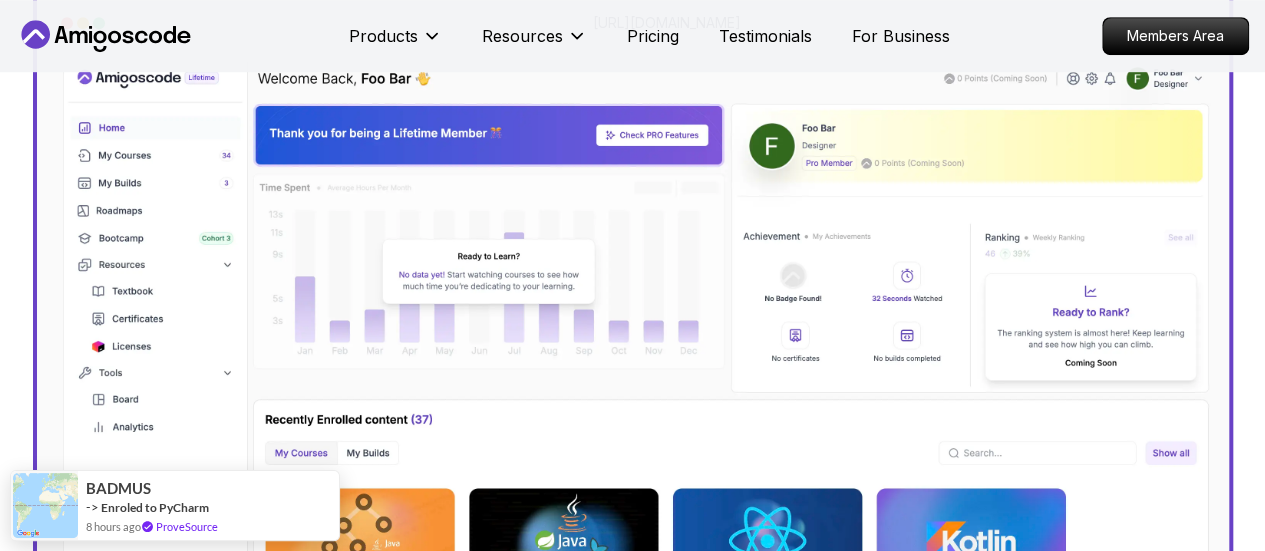 click 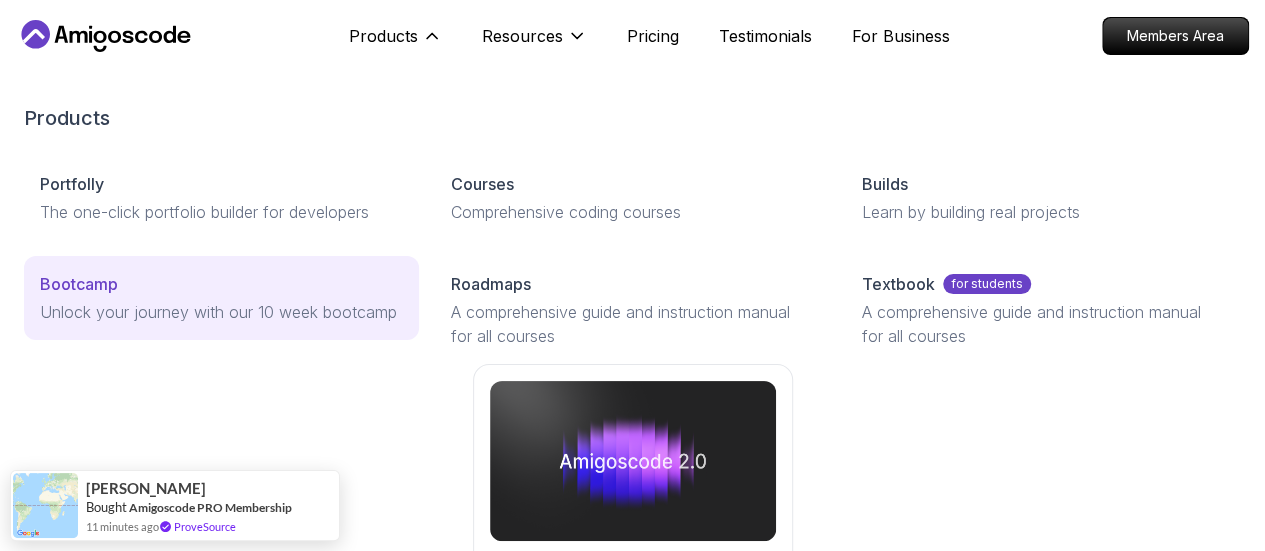 click on "Unlock your journey with our 10 week bootcamp" at bounding box center (221, 312) 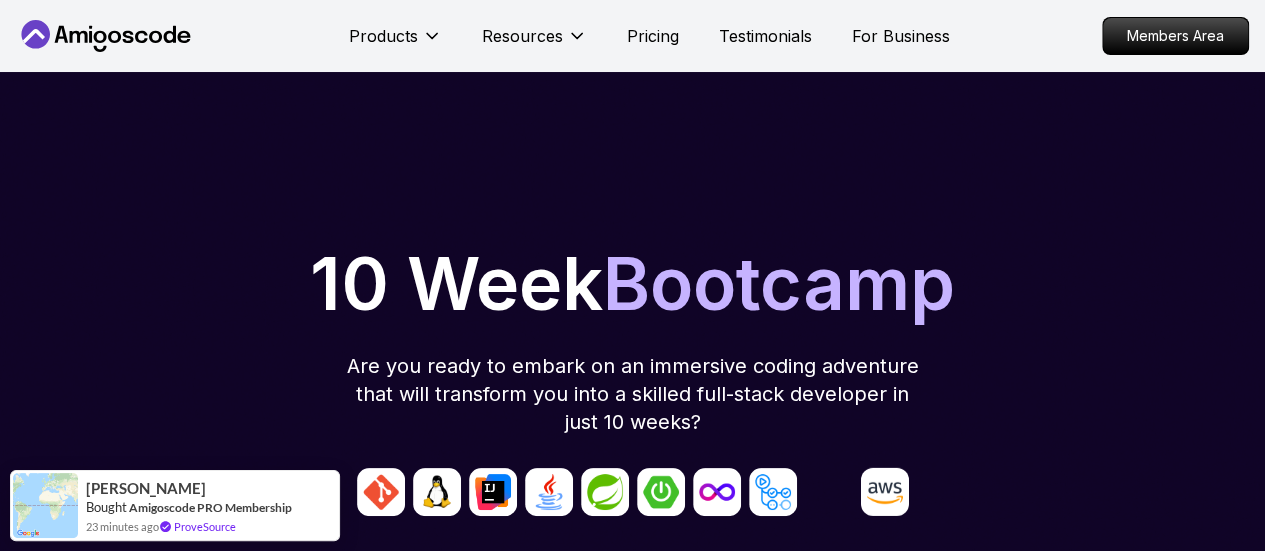 scroll, scrollTop: 74, scrollLeft: 0, axis: vertical 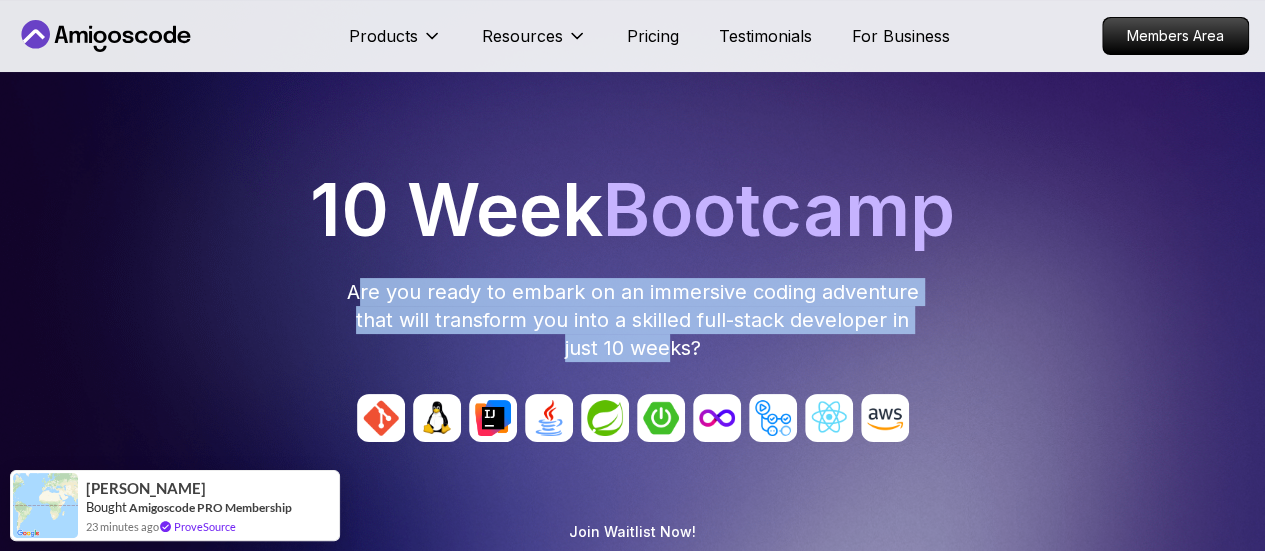 drag, startPoint x: 365, startPoint y: 301, endPoint x: 666, endPoint y: 359, distance: 306.5371 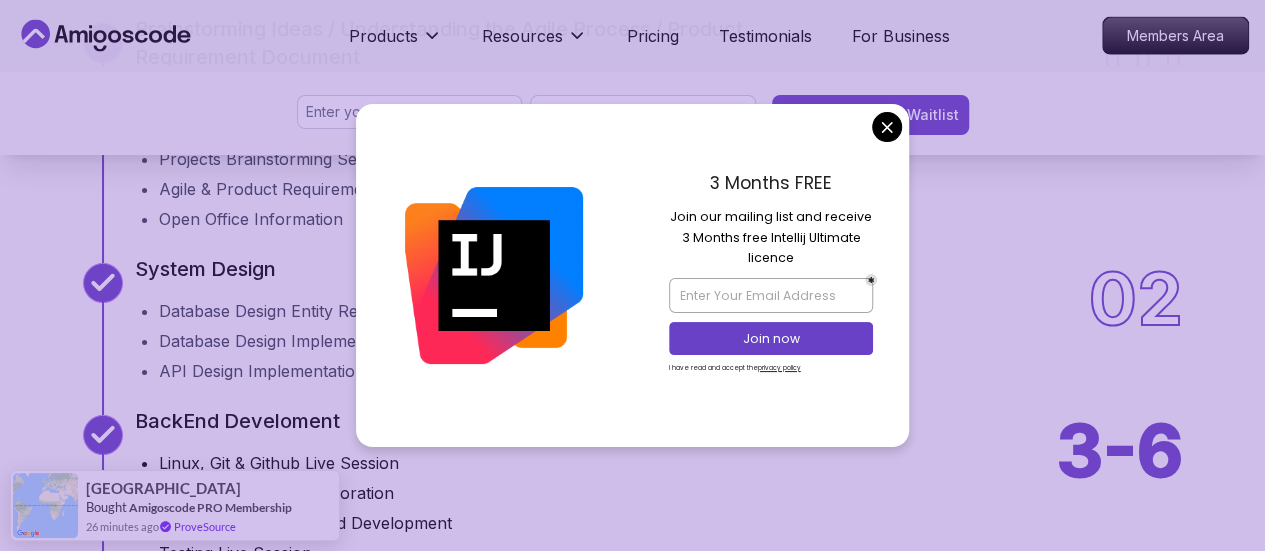 scroll, scrollTop: 2331, scrollLeft: 0, axis: vertical 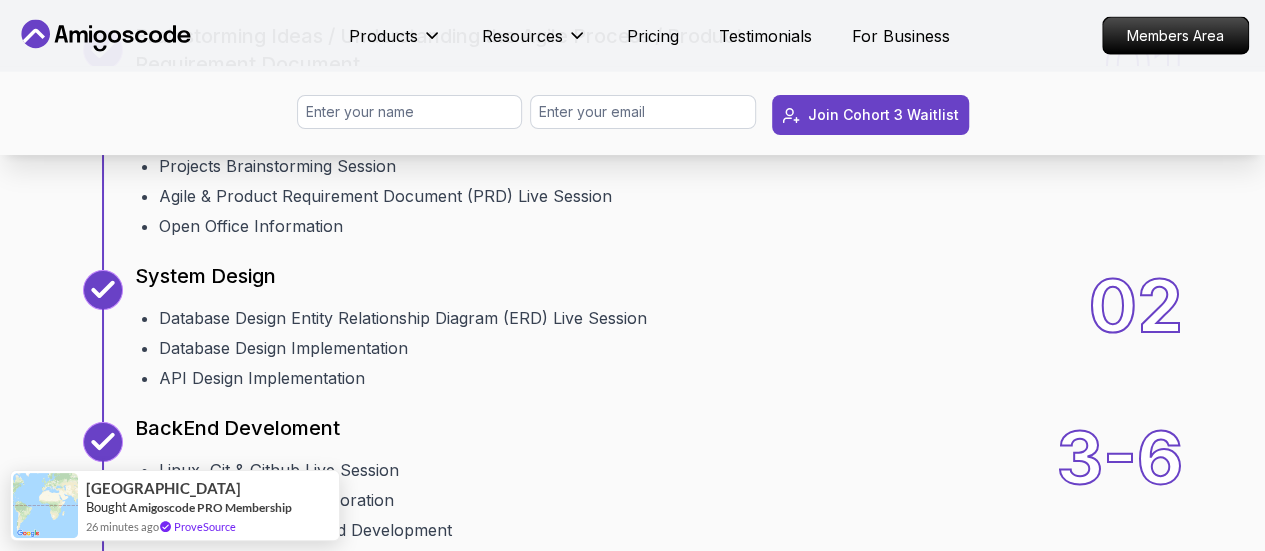 click on "Products Resources Pricing Testimonials For Business Members Area Products Resources Pricing Testimonials For Business Members Area Join Cohort 3 Waitlist 10 Week  Bootcamp Are you ready to embark on an immersive coding adventure that will transform you into a skilled full-stack developer in just 10 weeks? Join Waitlist Now! Join Cohort 3 Waitlist Join Cohort 3 Waitlist What's inside? Amigoscode 10 Weeks Bootcamp   Discover more details about the bootcamp 10 Weeks Curriculum   Discover a detailed curriculum that guides you through key concepts and practical tasks. 01 Brainstorming Ideas / Understanding the Agile Process / Product Requirement Document Welcome Team Formation Projects Brainstorming Session Agile & Product Requirement Document (PRD) Live Session Open Office Information 01 02 System Design Database Design Entity Relationship Diagram (ERD) Live Session Database Design Implementation API Design Implementation 02 3-6 BackEnd Develoment Linux, Git & Github Live Session Peer Review and Collaboration 7" at bounding box center [632, 2947] 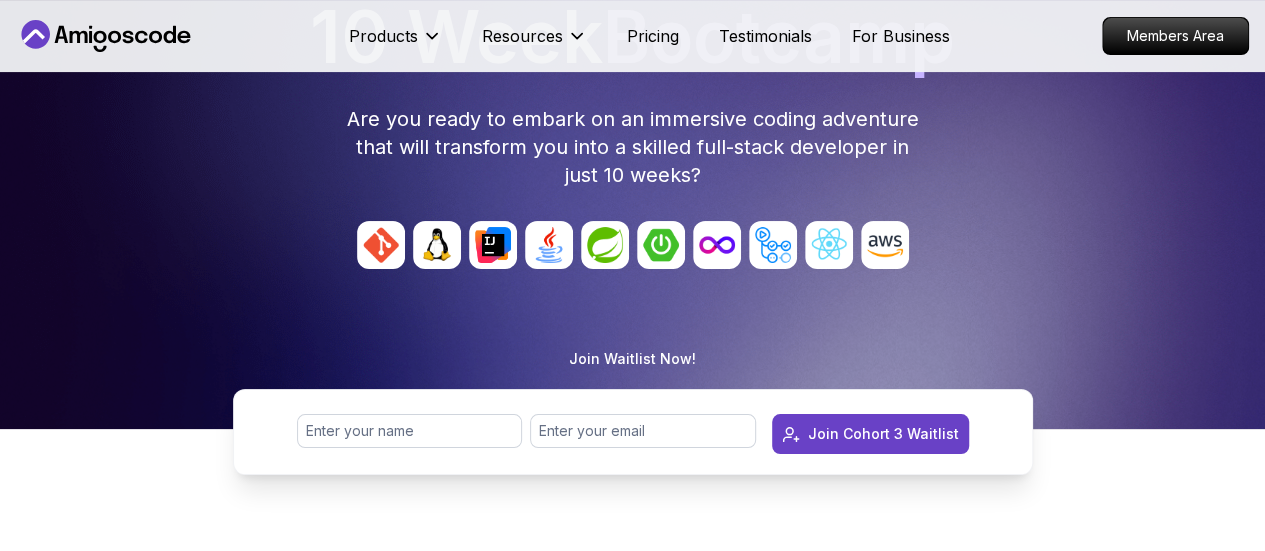 scroll, scrollTop: 0, scrollLeft: 0, axis: both 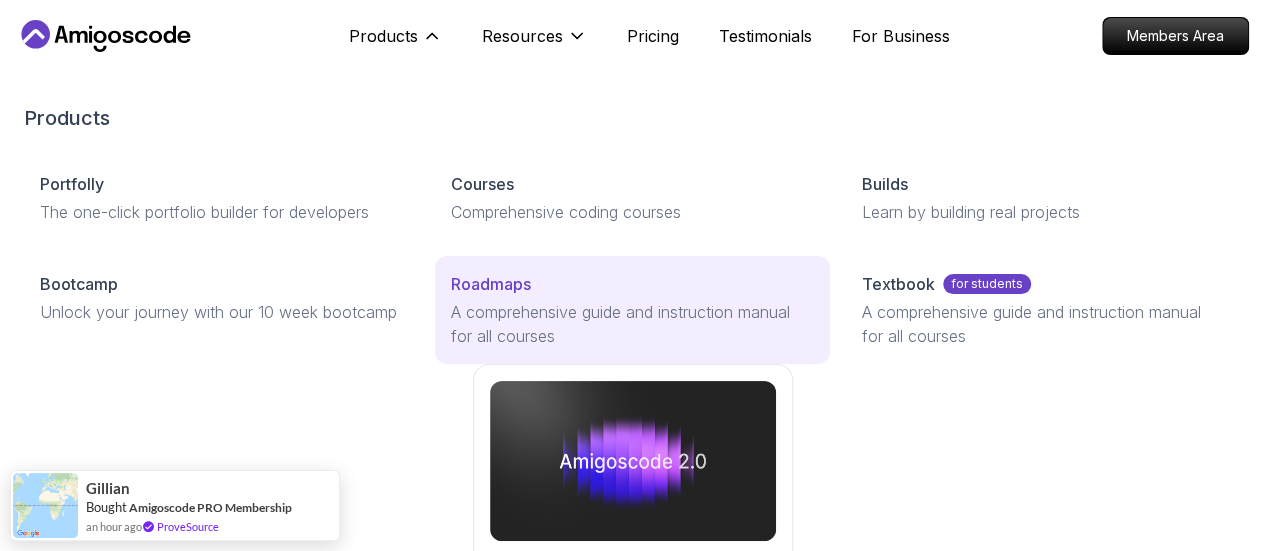 click on "A comprehensive guide and instruction manual for all courses" at bounding box center (632, 324) 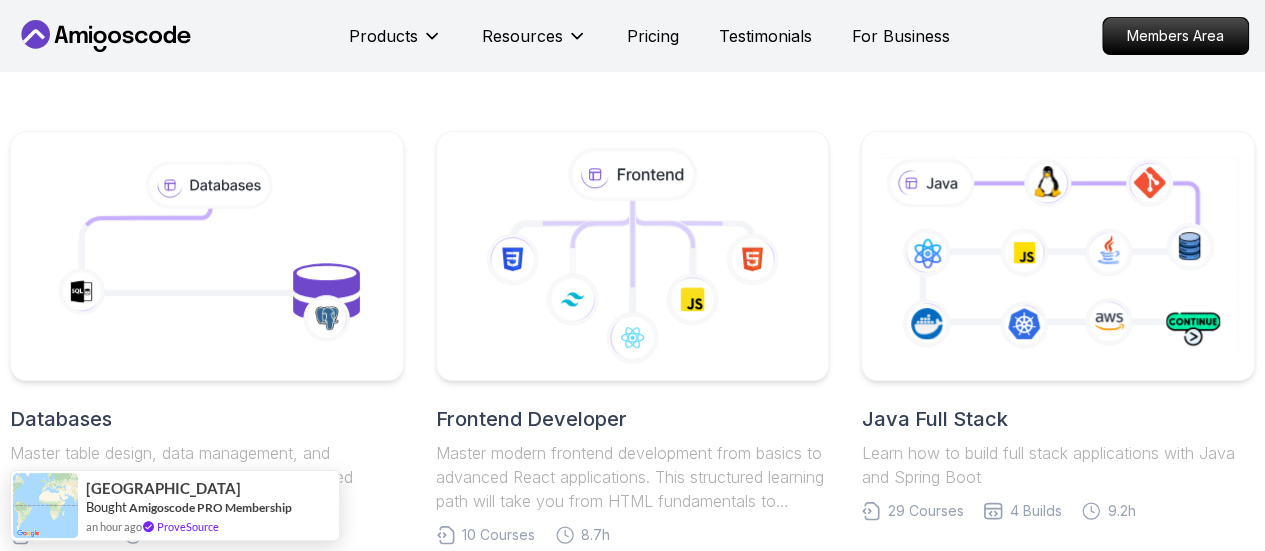 scroll, scrollTop: 546, scrollLeft: 0, axis: vertical 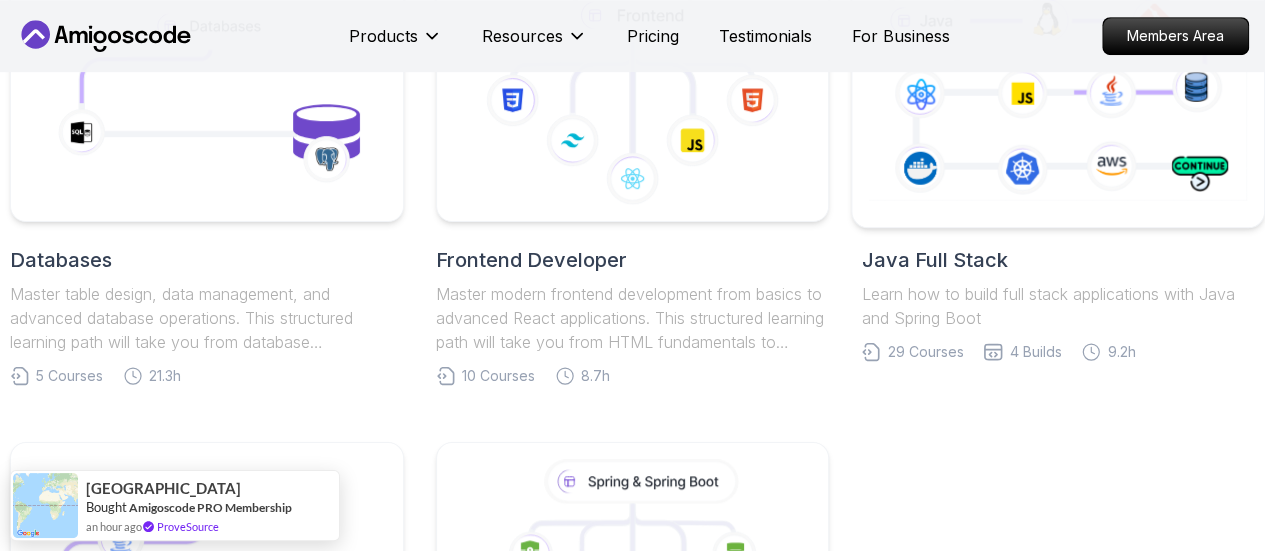 click 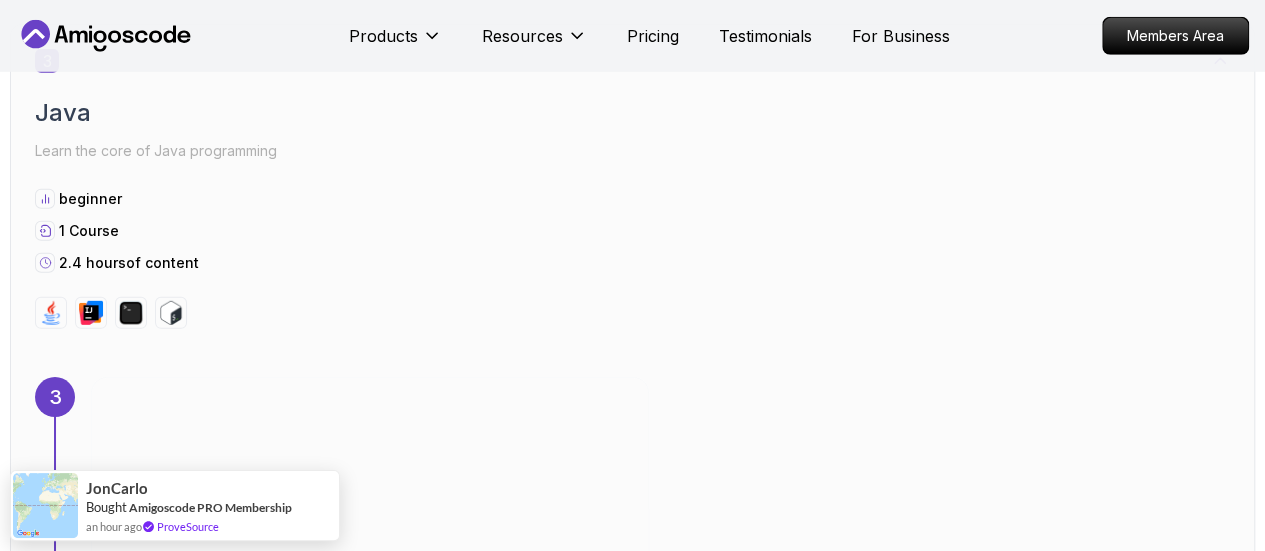 scroll, scrollTop: 2892, scrollLeft: 0, axis: vertical 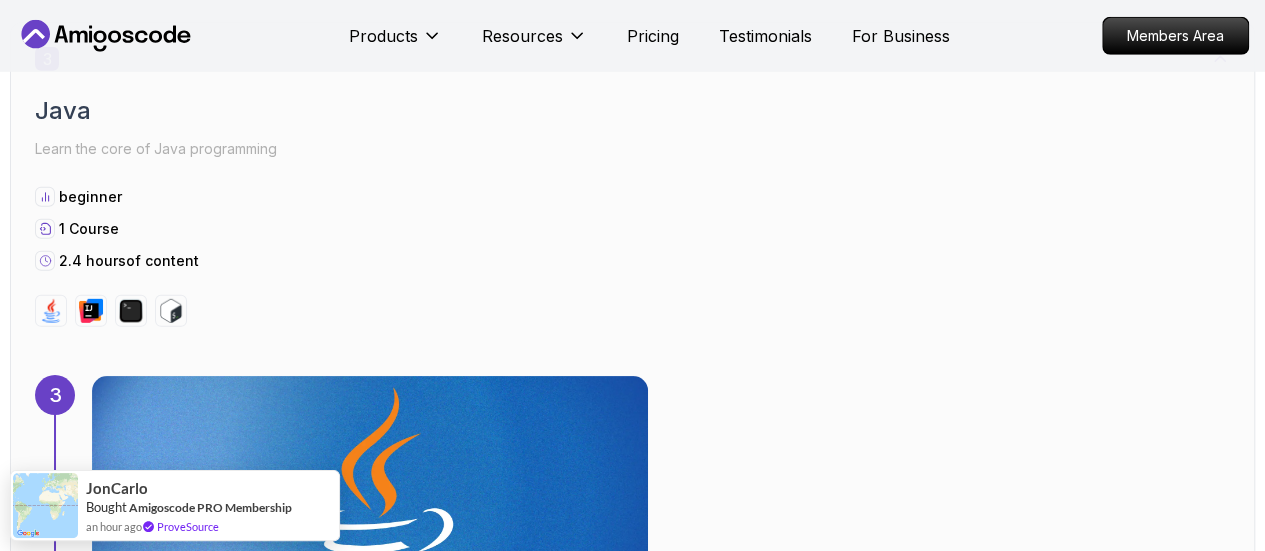 drag, startPoint x: 207, startPoint y: 228, endPoint x: 62, endPoint y: 219, distance: 145.27904 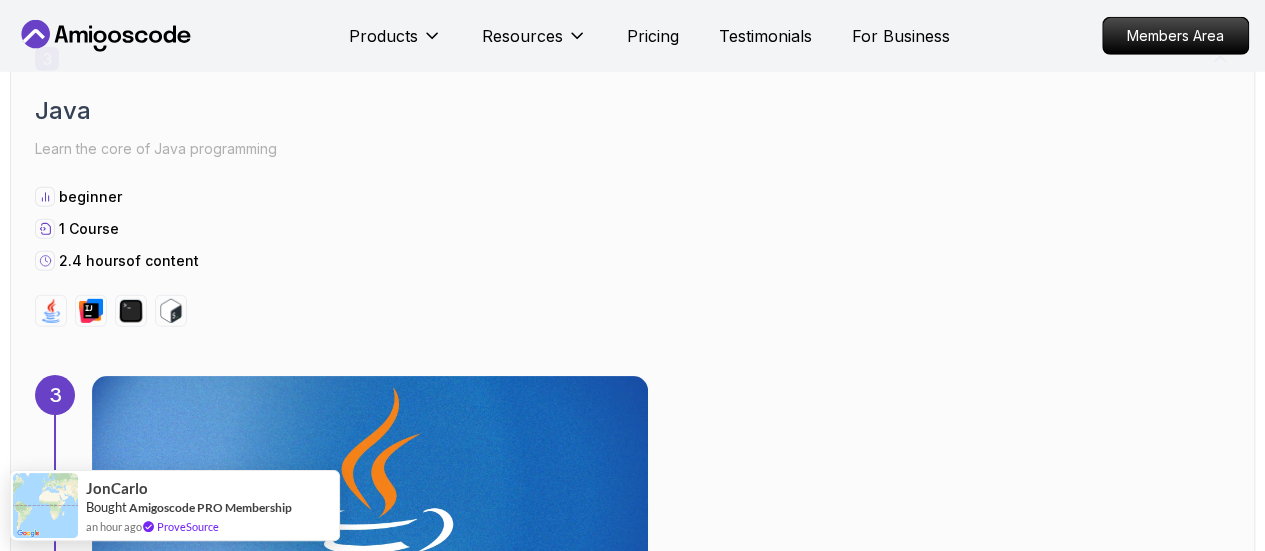 click on "2.4 hours  of content" at bounding box center (632, 261) 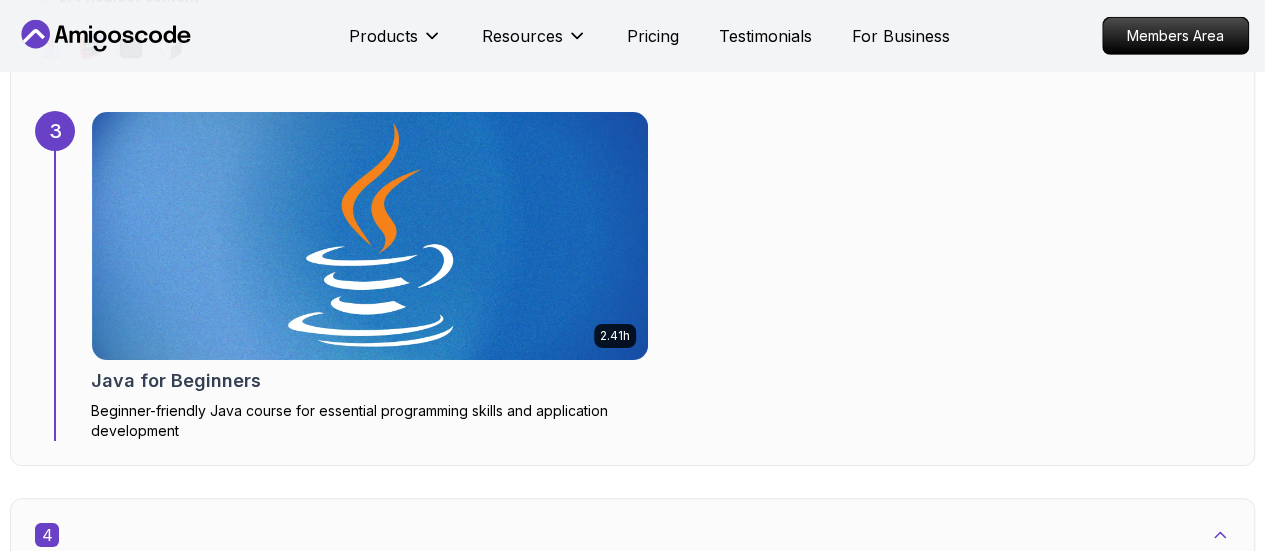 scroll, scrollTop: 3166, scrollLeft: 0, axis: vertical 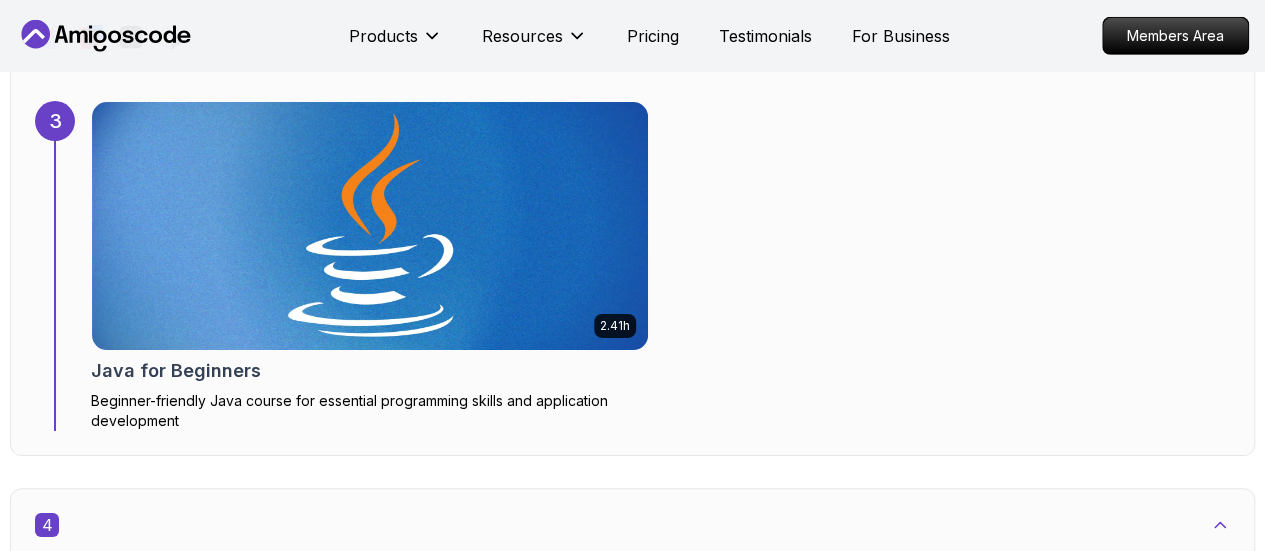 click at bounding box center [370, 226] 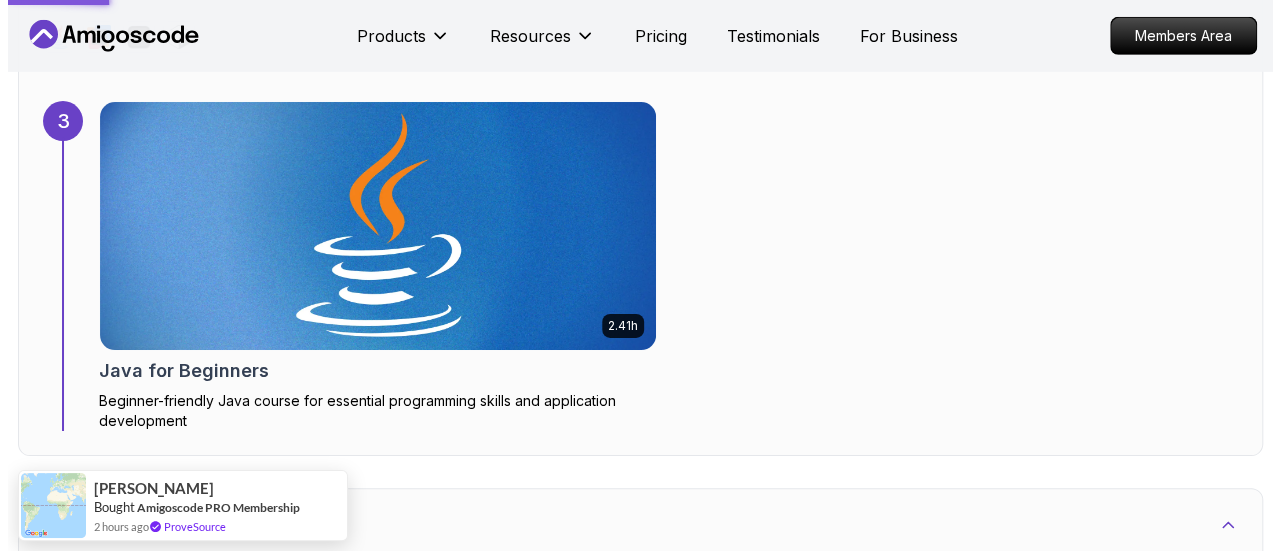 scroll, scrollTop: 0, scrollLeft: 0, axis: both 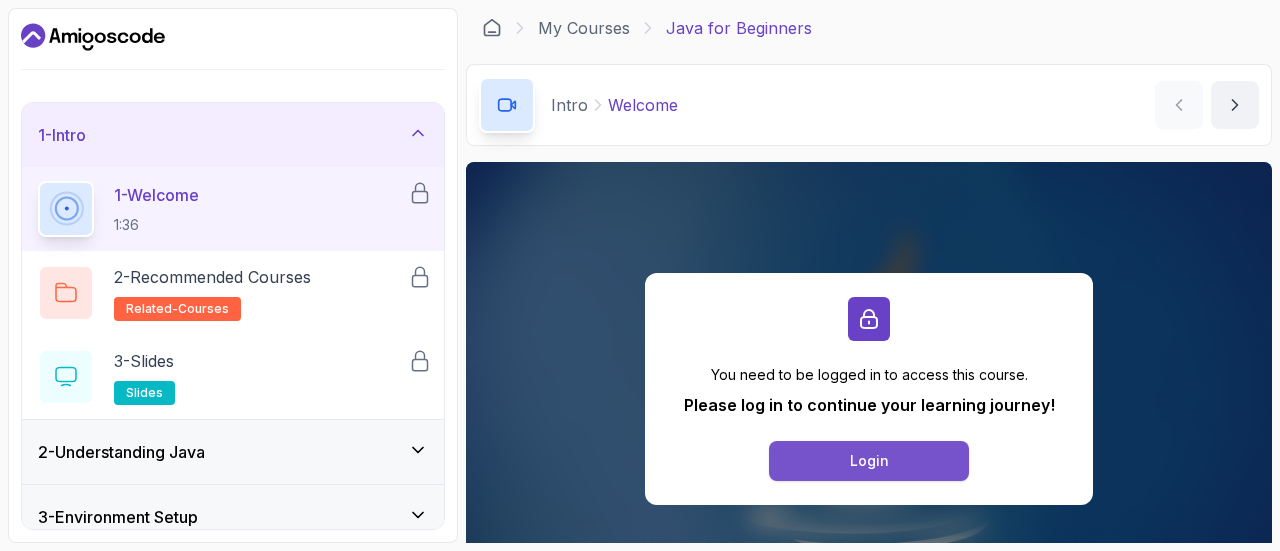 click on "Login" at bounding box center [869, 461] 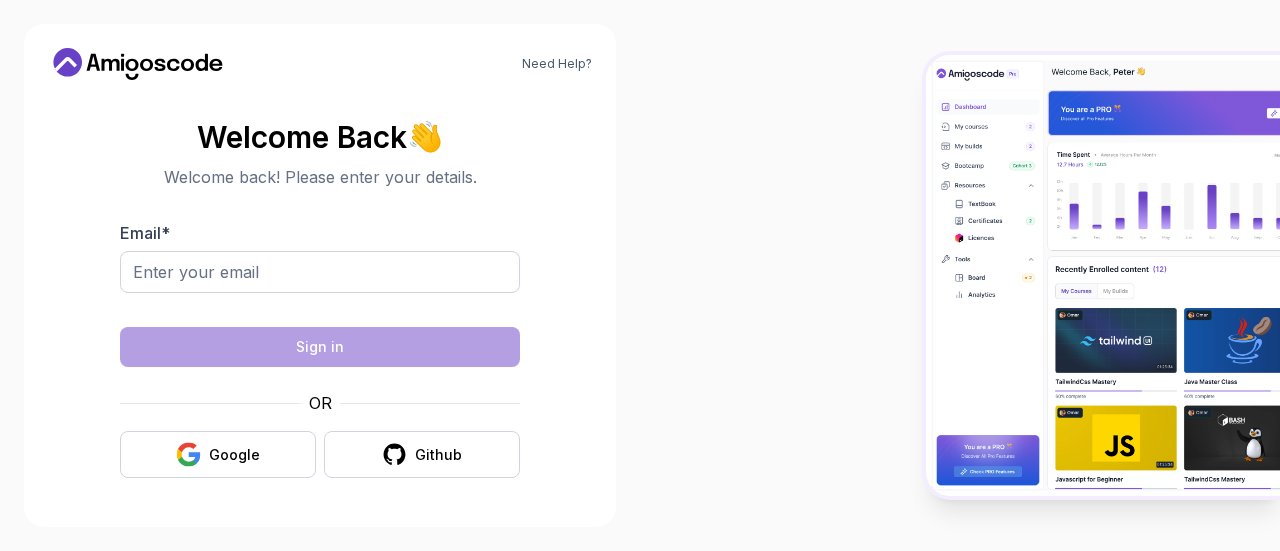 scroll, scrollTop: 0, scrollLeft: 0, axis: both 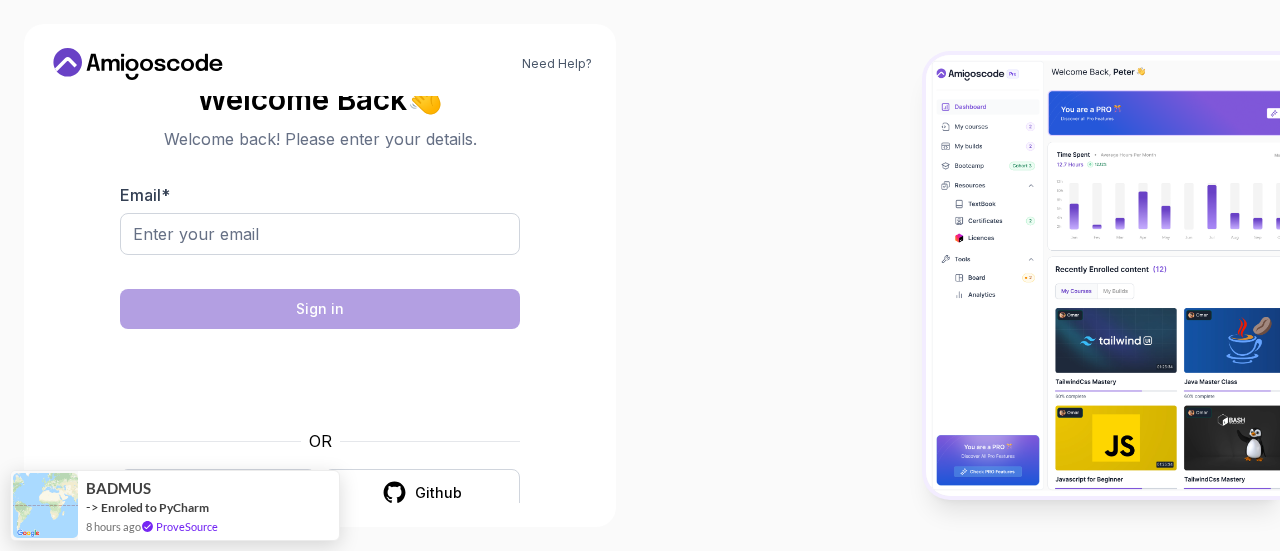 drag, startPoint x: 222, startPoint y: 481, endPoint x: 568, endPoint y: 505, distance: 346.83136 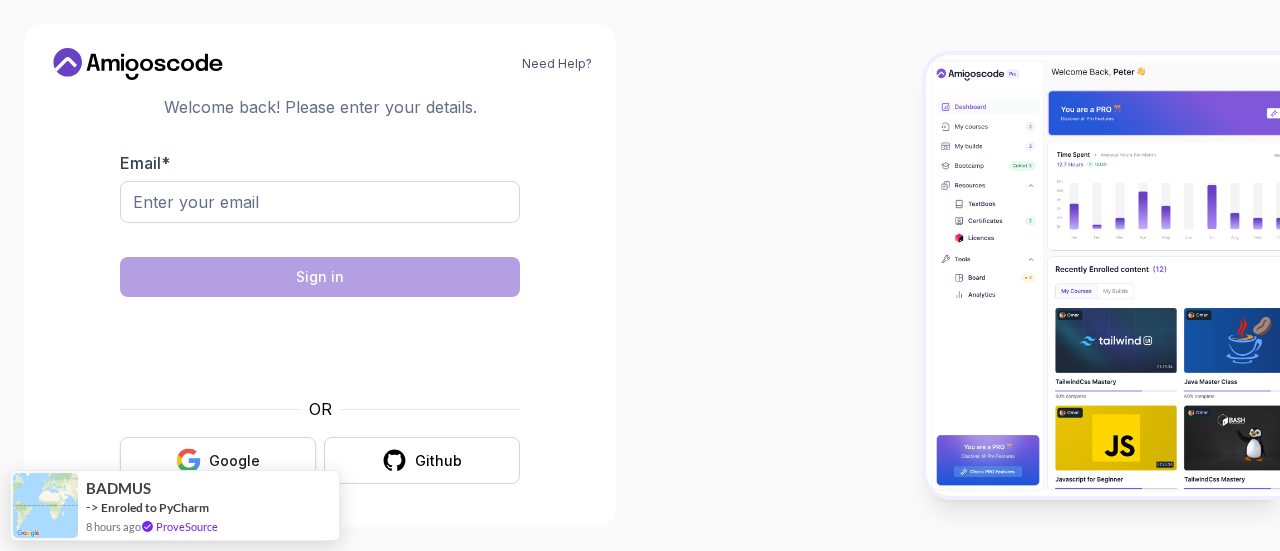 click on "Google" at bounding box center [218, 460] 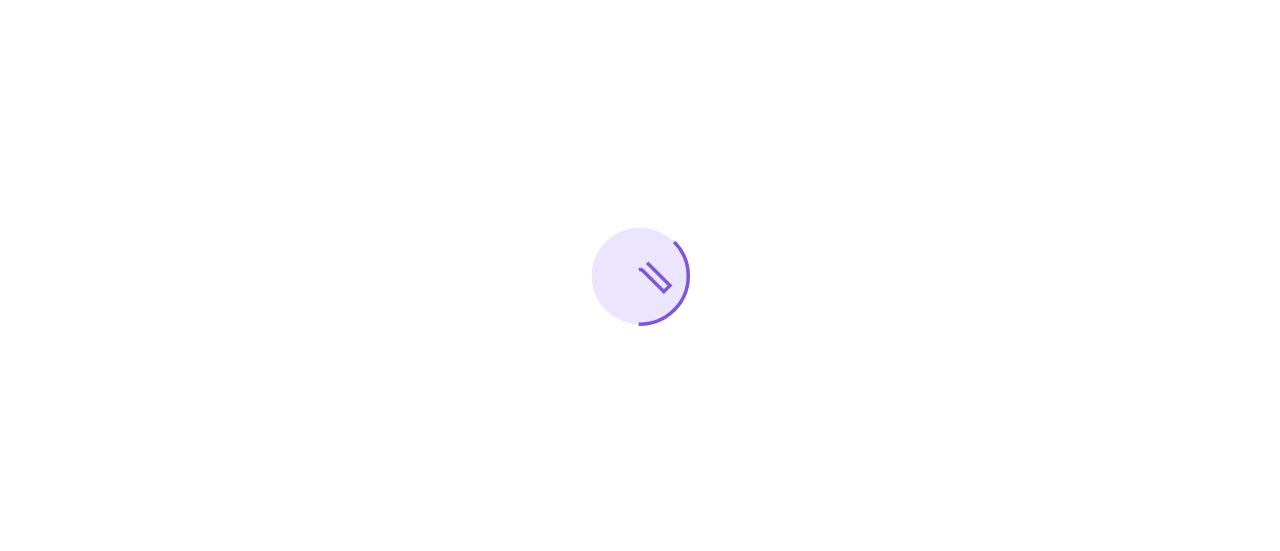 scroll, scrollTop: 0, scrollLeft: 0, axis: both 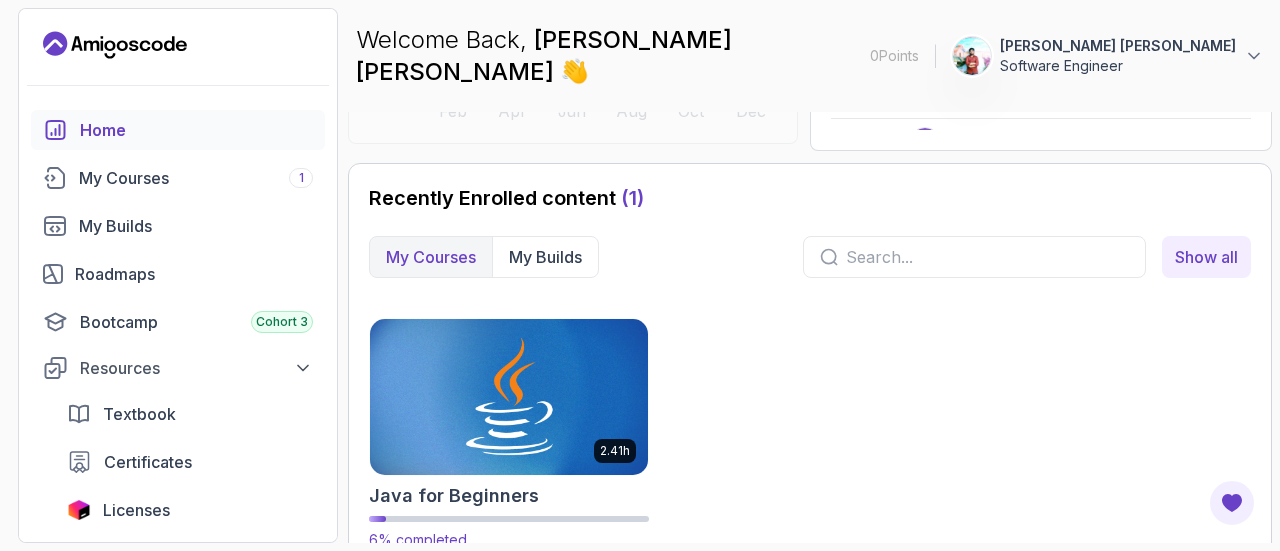 click at bounding box center (509, 396) 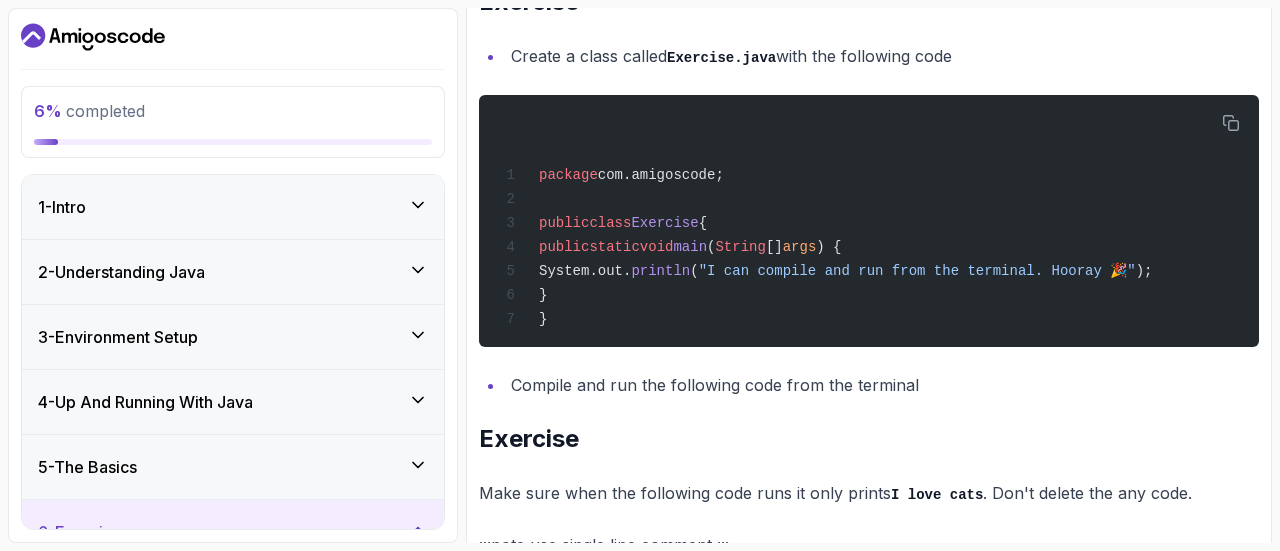 scroll, scrollTop: 0, scrollLeft: 0, axis: both 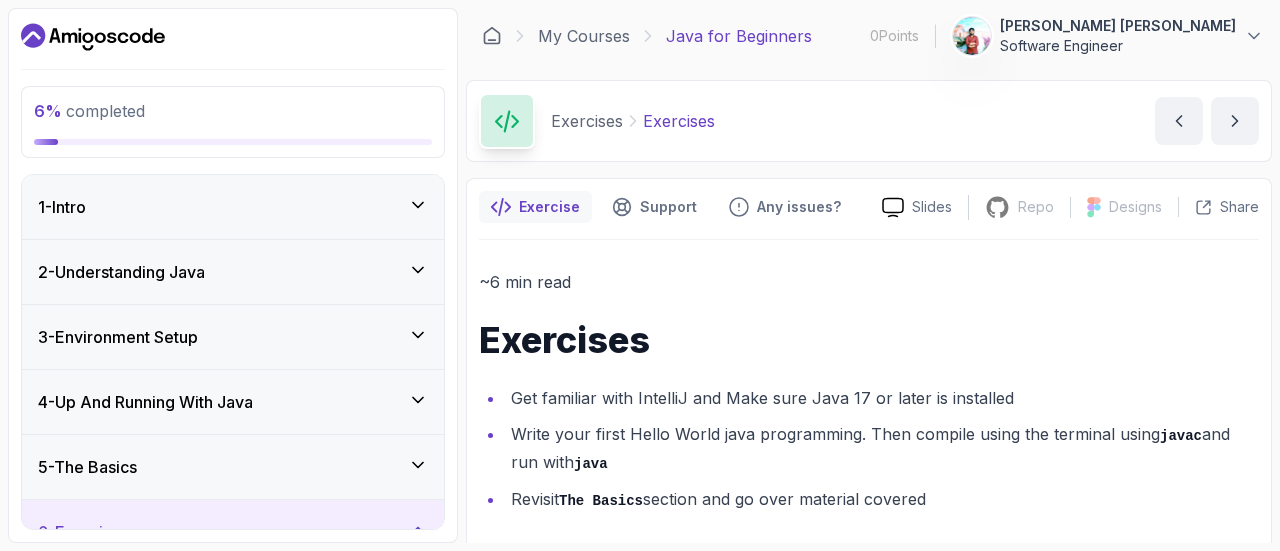 click on "1  -  Intro" at bounding box center [233, 207] 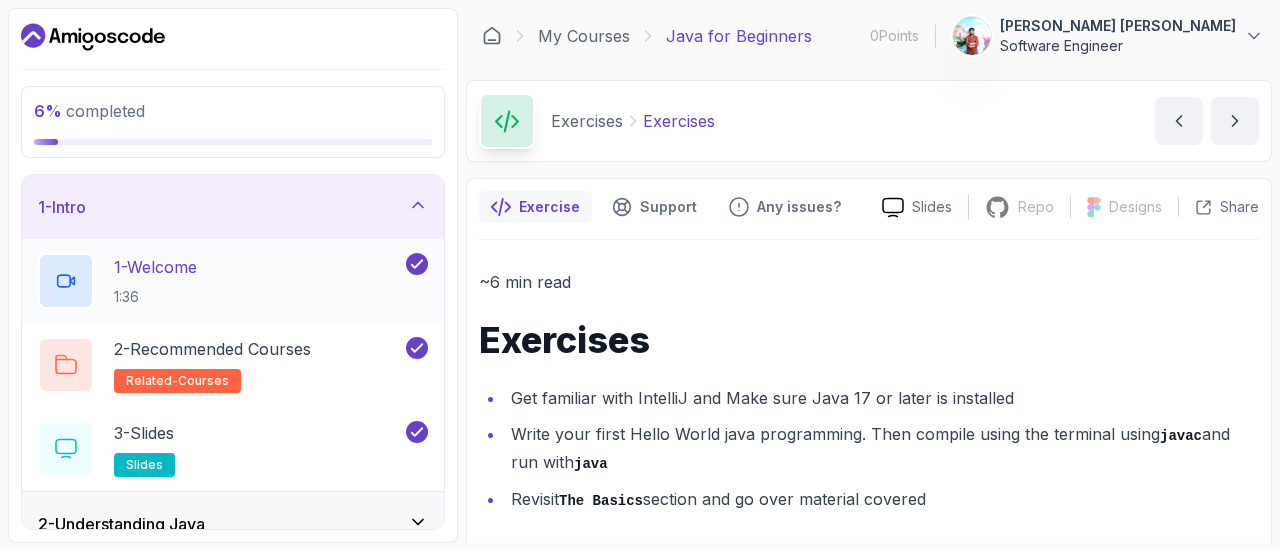 click on "1  -  Welcome 1:36" at bounding box center [220, 281] 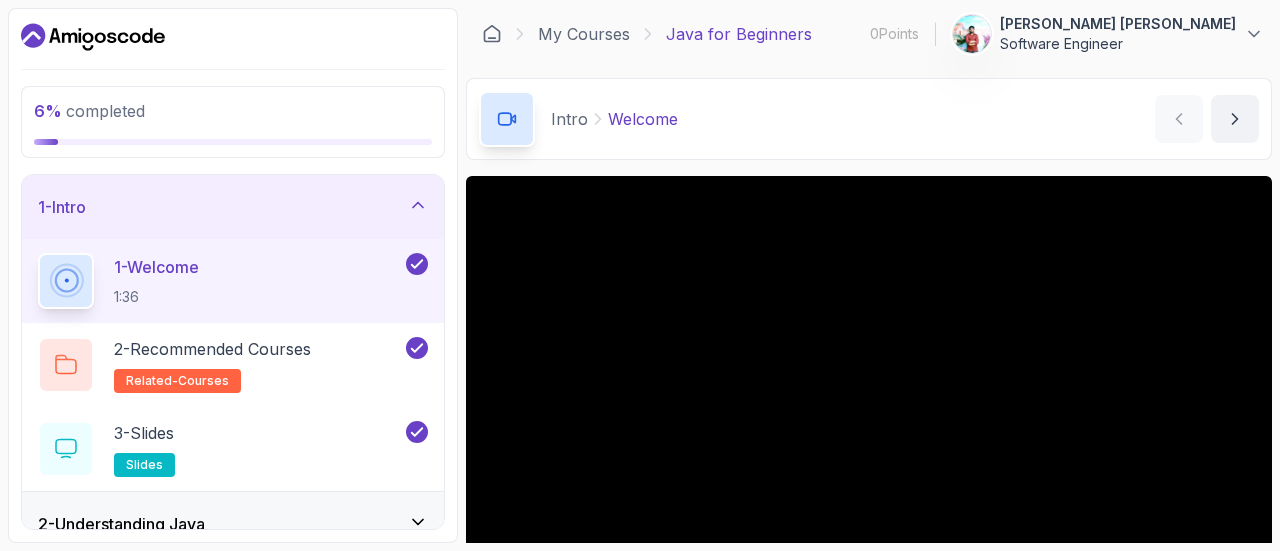 scroll, scrollTop: 0, scrollLeft: 0, axis: both 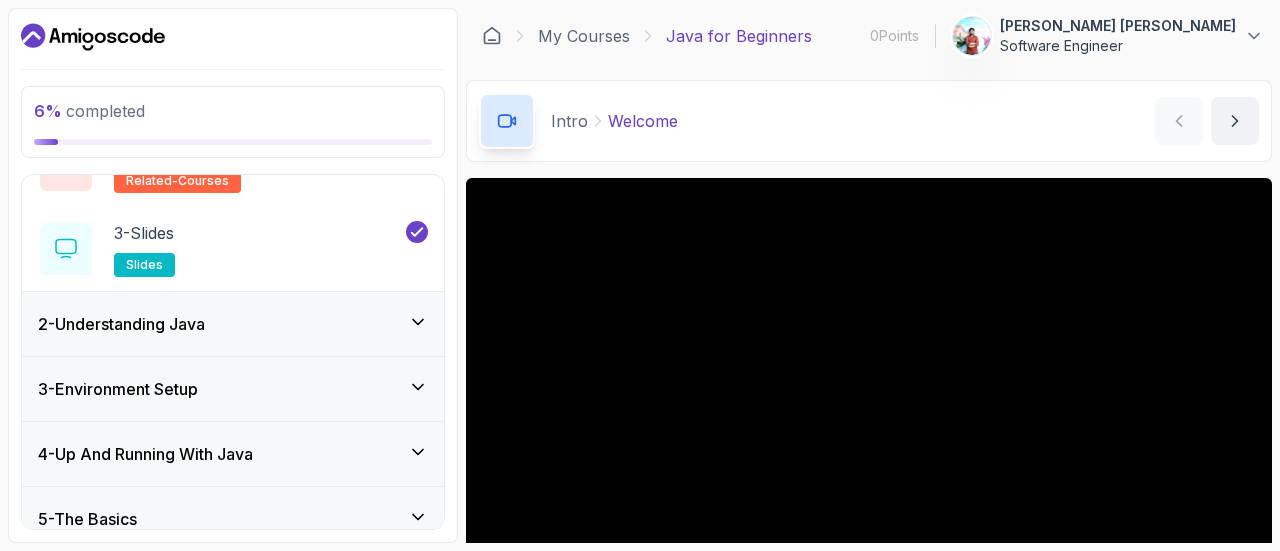 click on "2  -  Understanding Java" at bounding box center [233, 324] 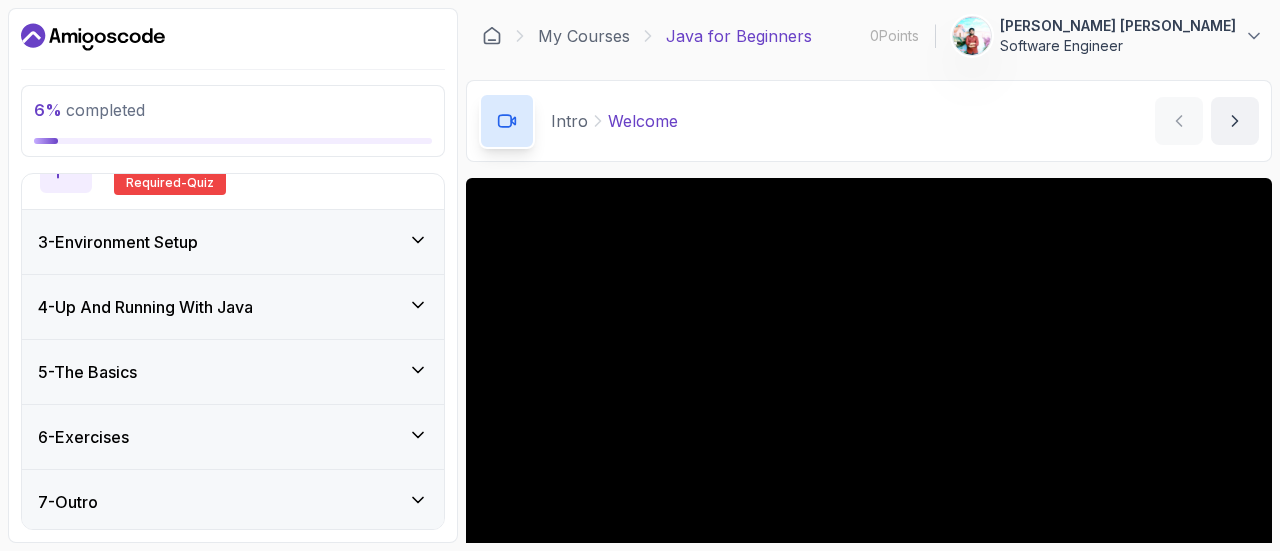 scroll, scrollTop: 599, scrollLeft: 0, axis: vertical 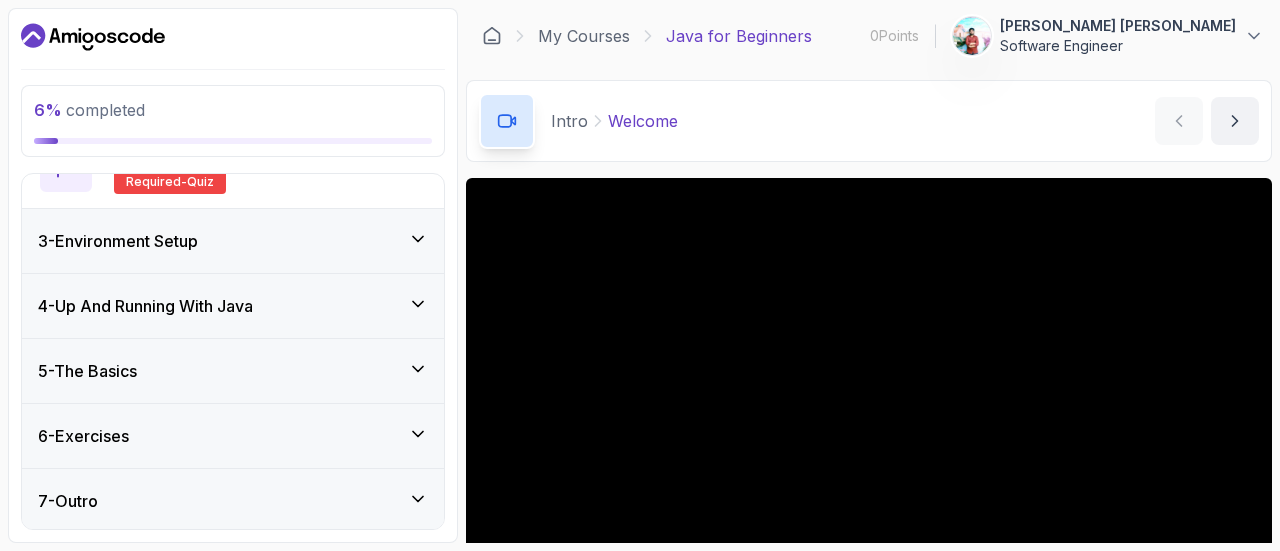 click 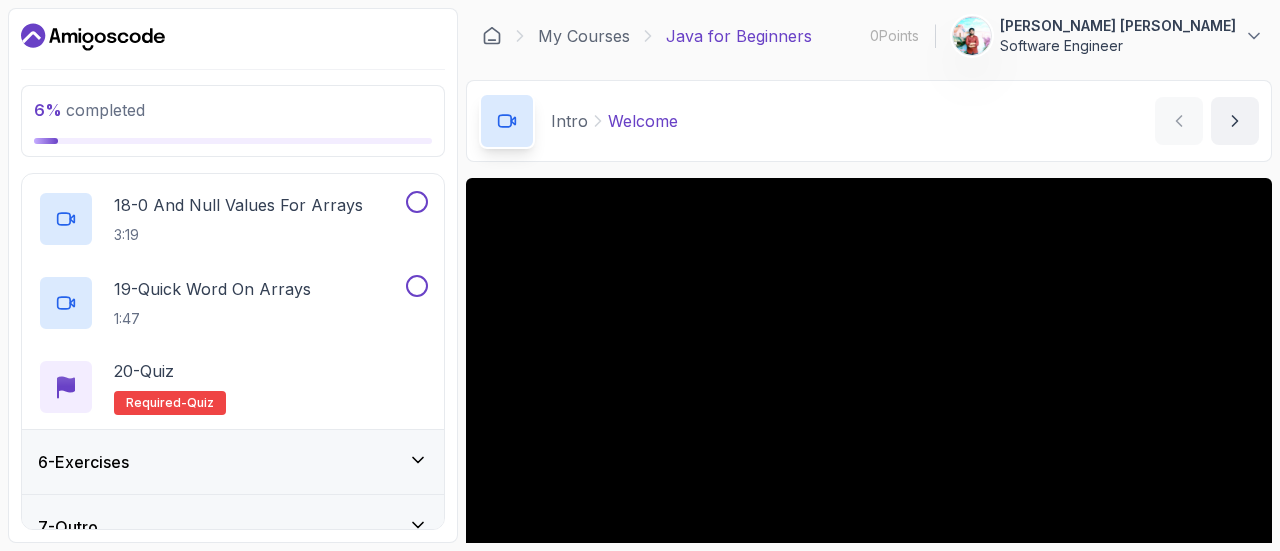 scroll, scrollTop: 1774, scrollLeft: 0, axis: vertical 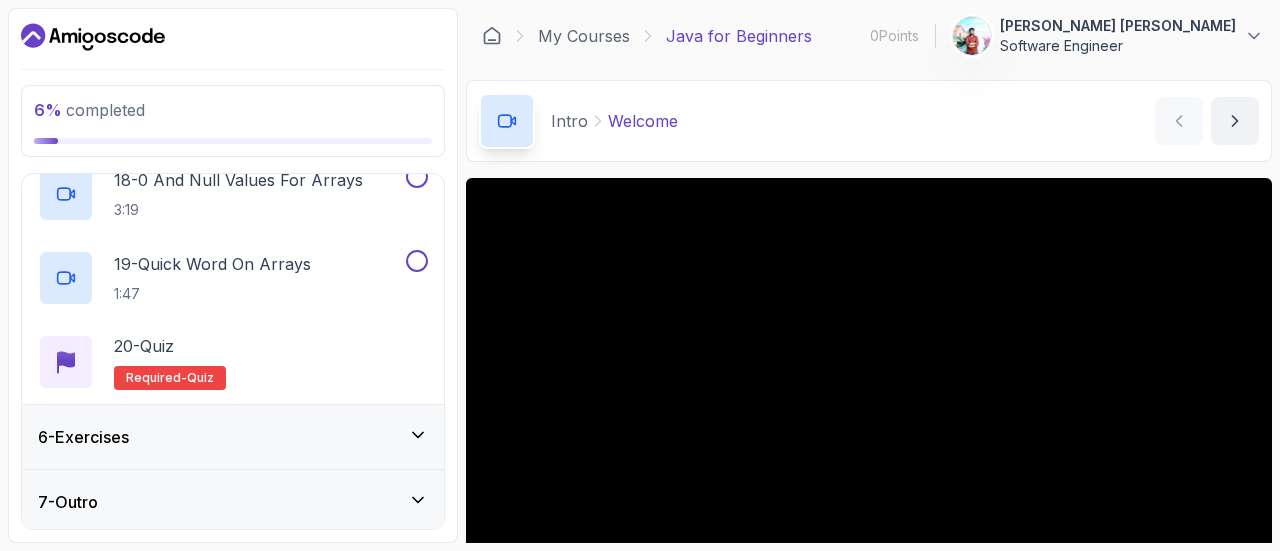 click on "6  -  Exercises" at bounding box center [233, 437] 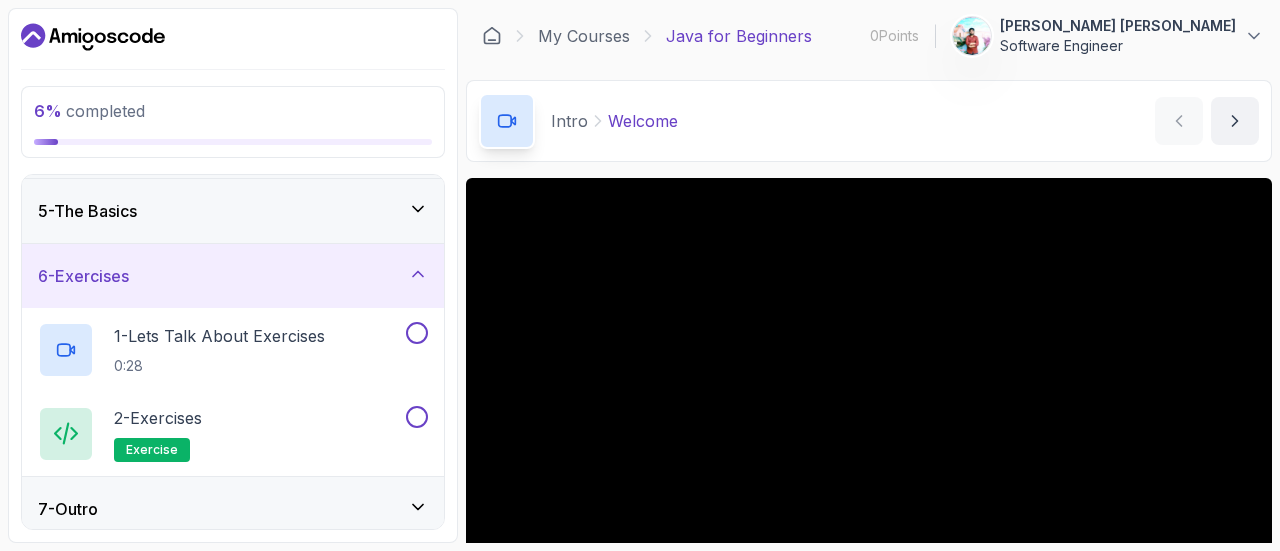 scroll, scrollTop: 263, scrollLeft: 0, axis: vertical 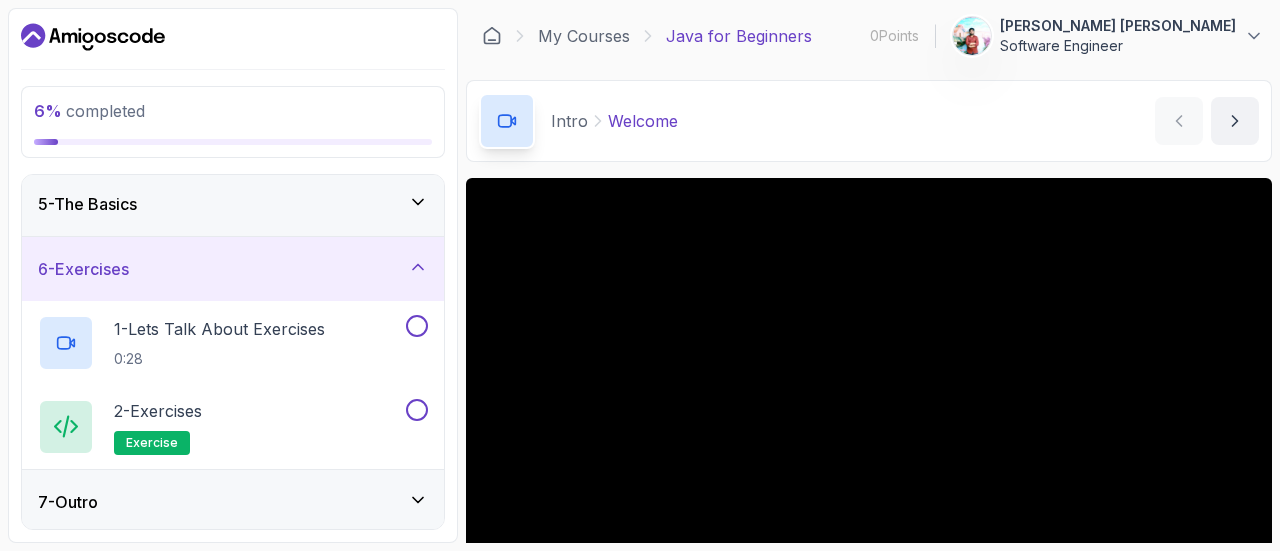 click on "7  -  Outro" at bounding box center (233, 502) 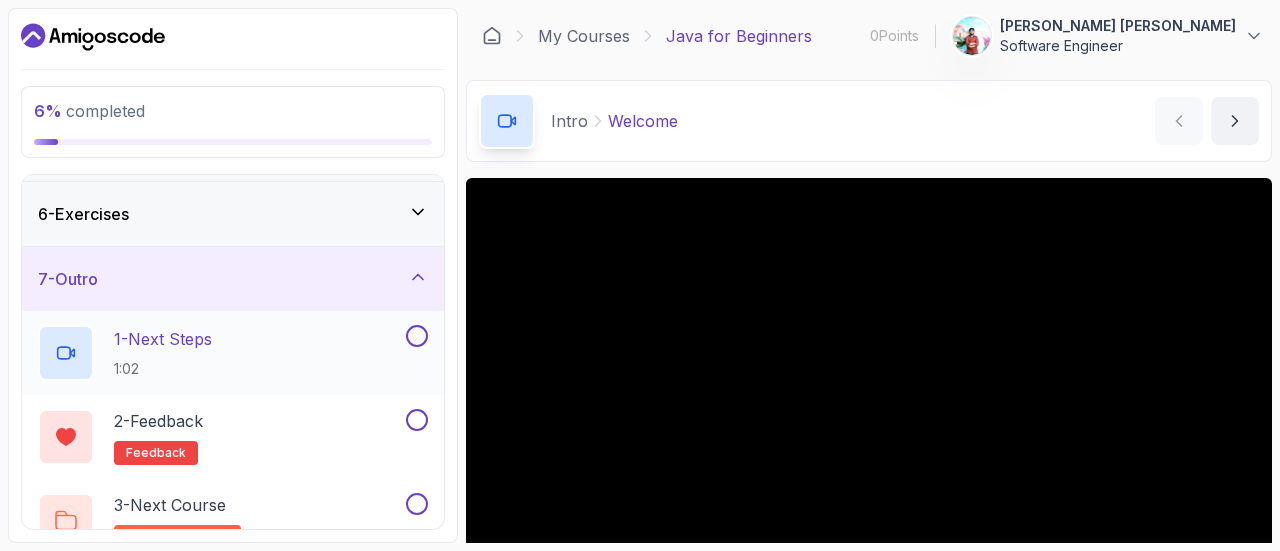 scroll, scrollTop: 347, scrollLeft: 0, axis: vertical 